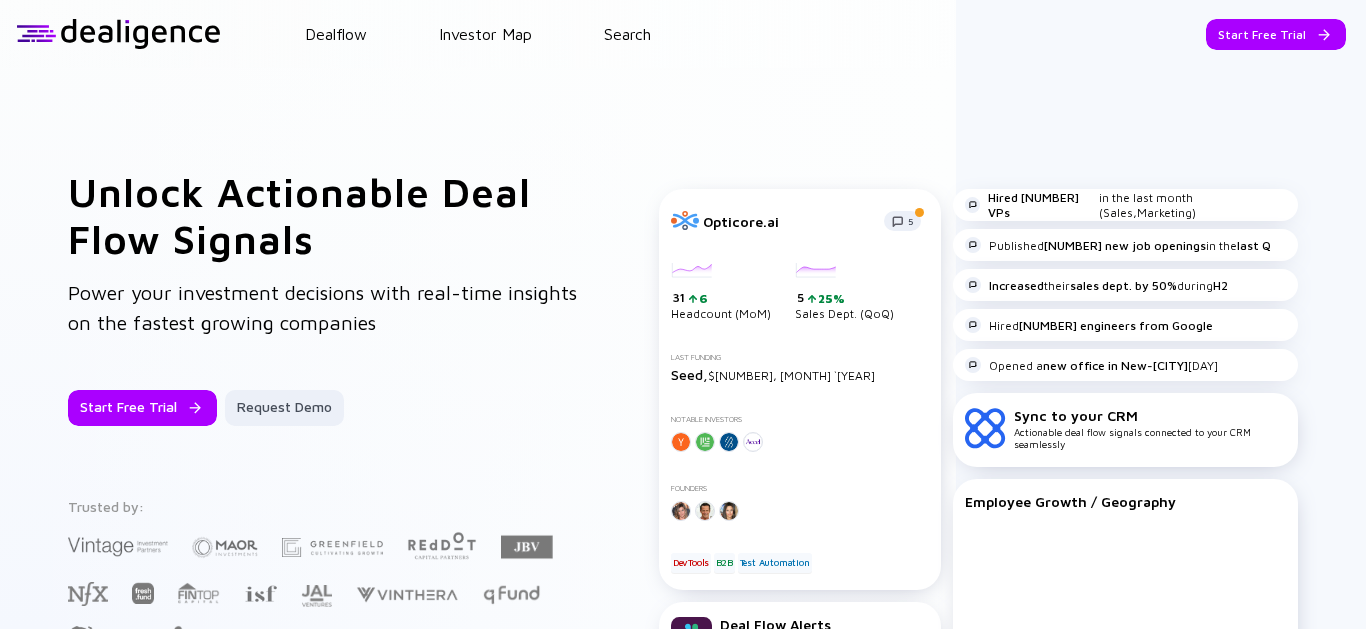 scroll, scrollTop: 0, scrollLeft: 0, axis: both 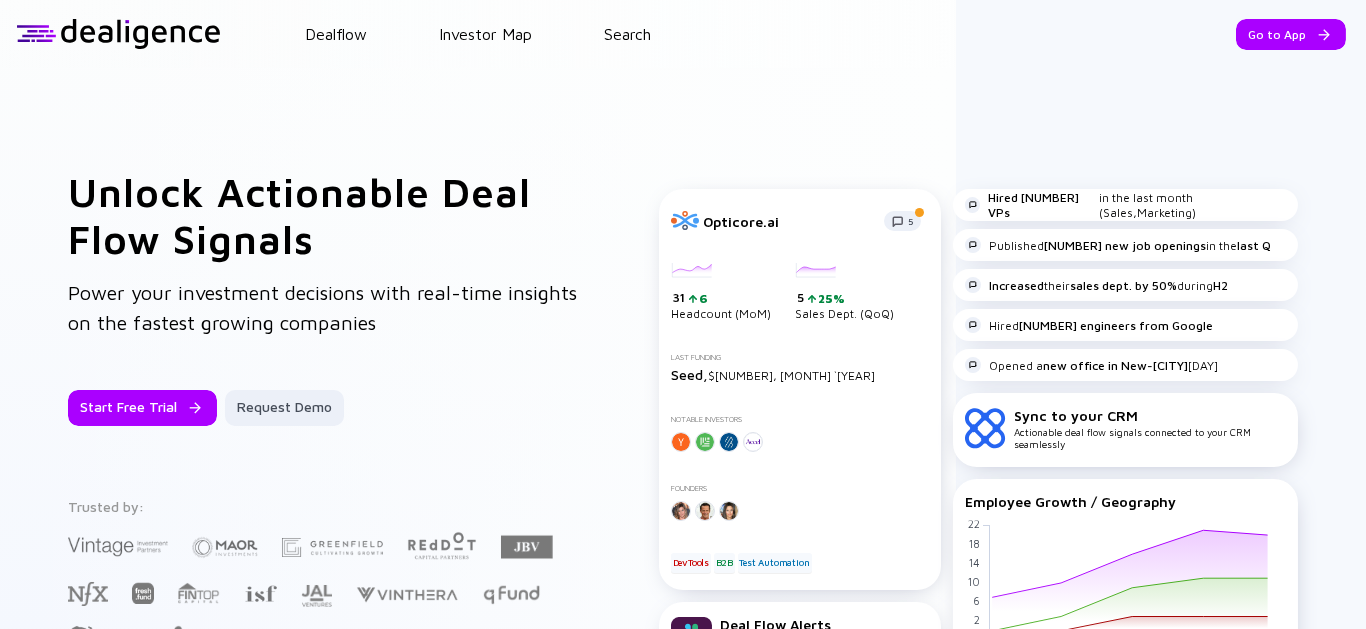 click at bounding box center (118, 34) 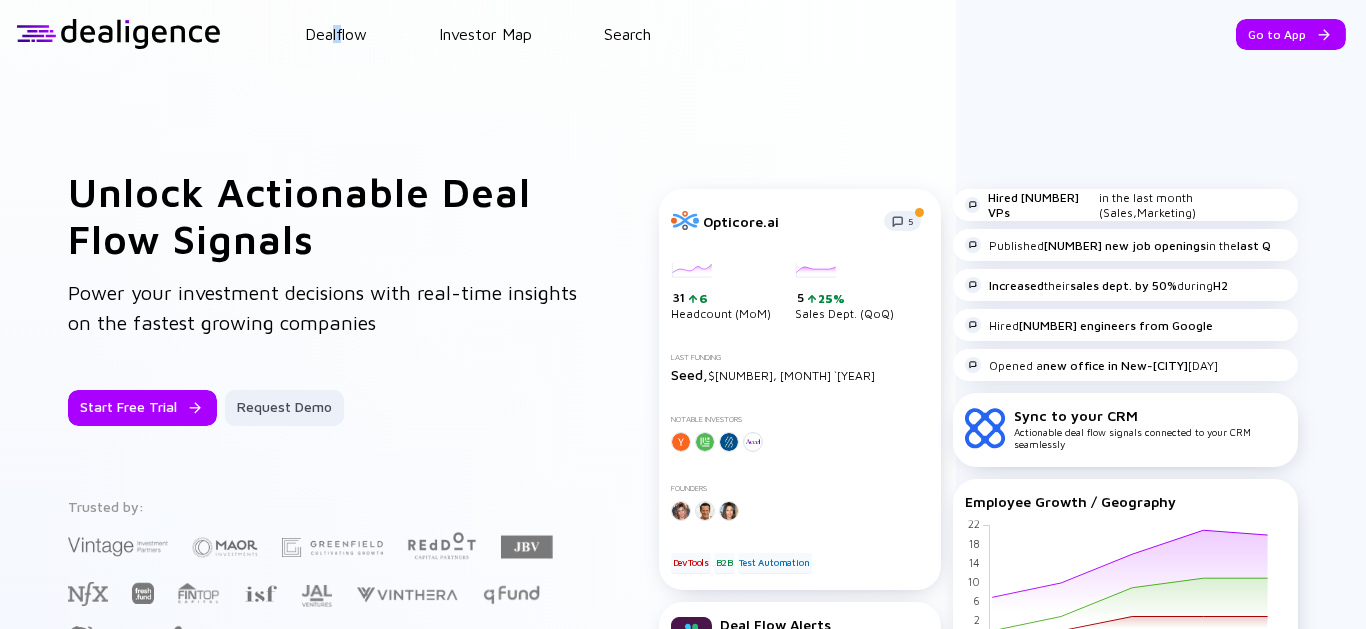 drag, startPoint x: 344, startPoint y: 55, endPoint x: 330, endPoint y: 17, distance: 40.496914 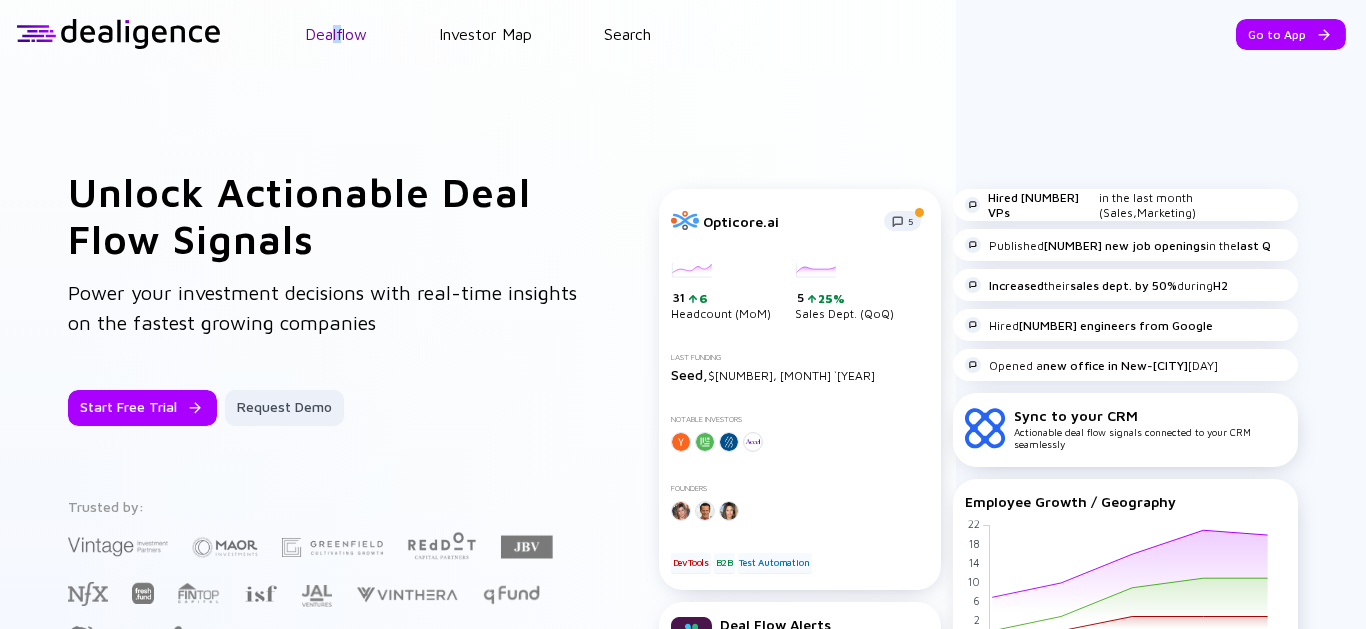 click on "Dealflow" at bounding box center [336, 34] 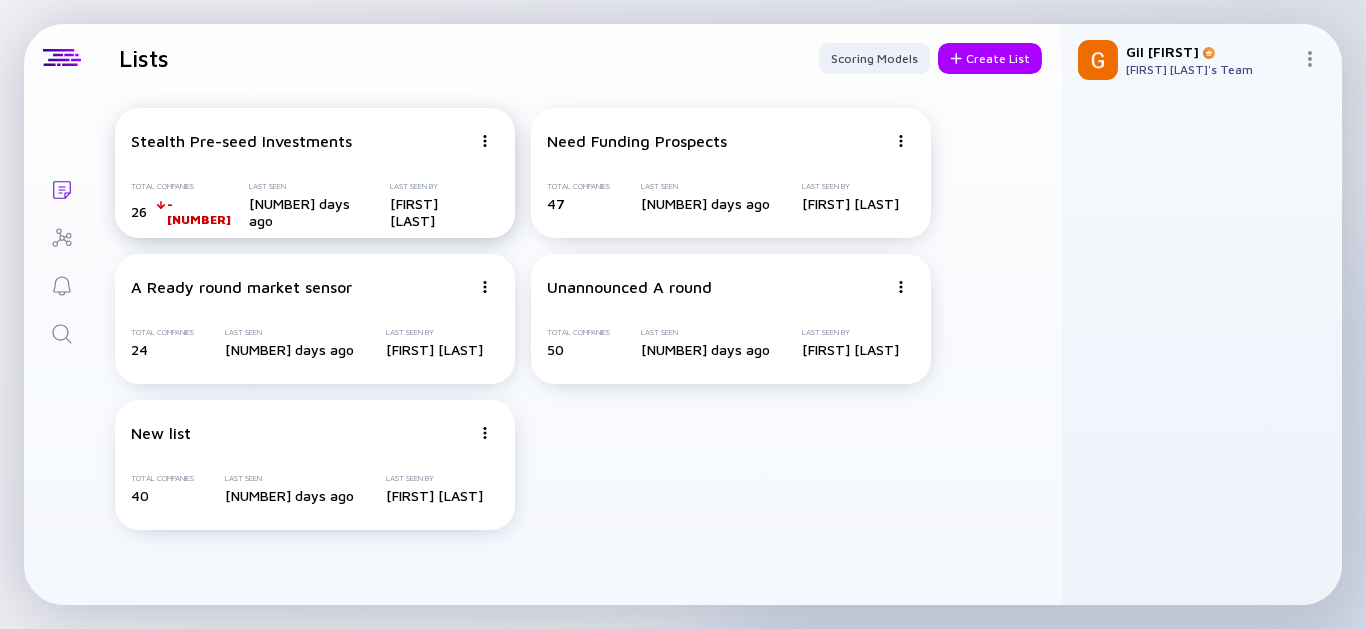 click on "Stealth Pre-seed Investments Total Companies [NUMBER] -[NUMBER] Last Seen [NUMBER] days ago Last Seen By [NAME]" at bounding box center (315, 173) 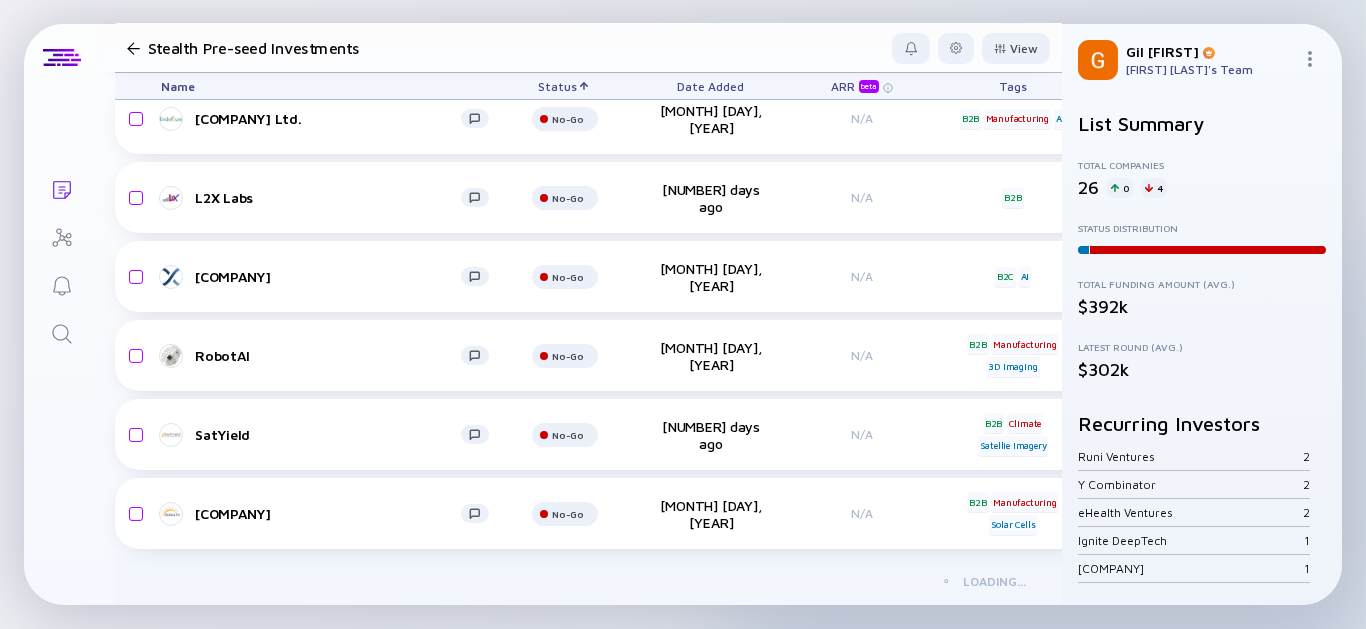 scroll, scrollTop: 1207, scrollLeft: 0, axis: vertical 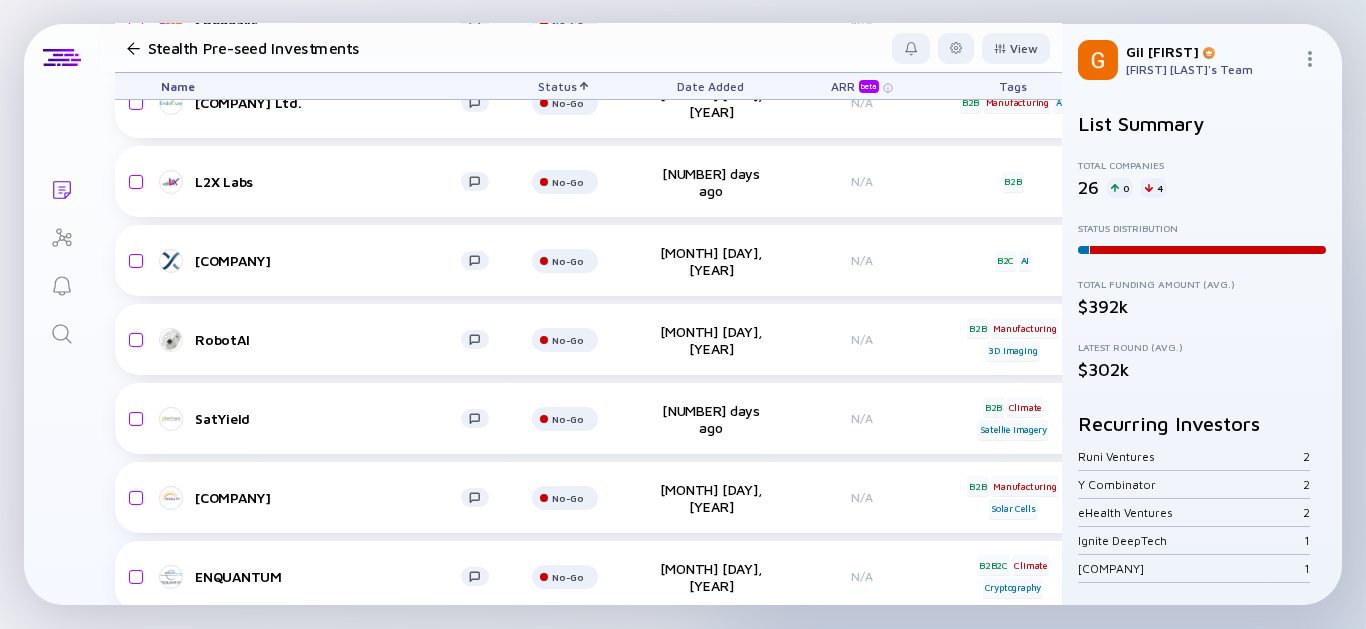 click at bounding box center [133, 48] 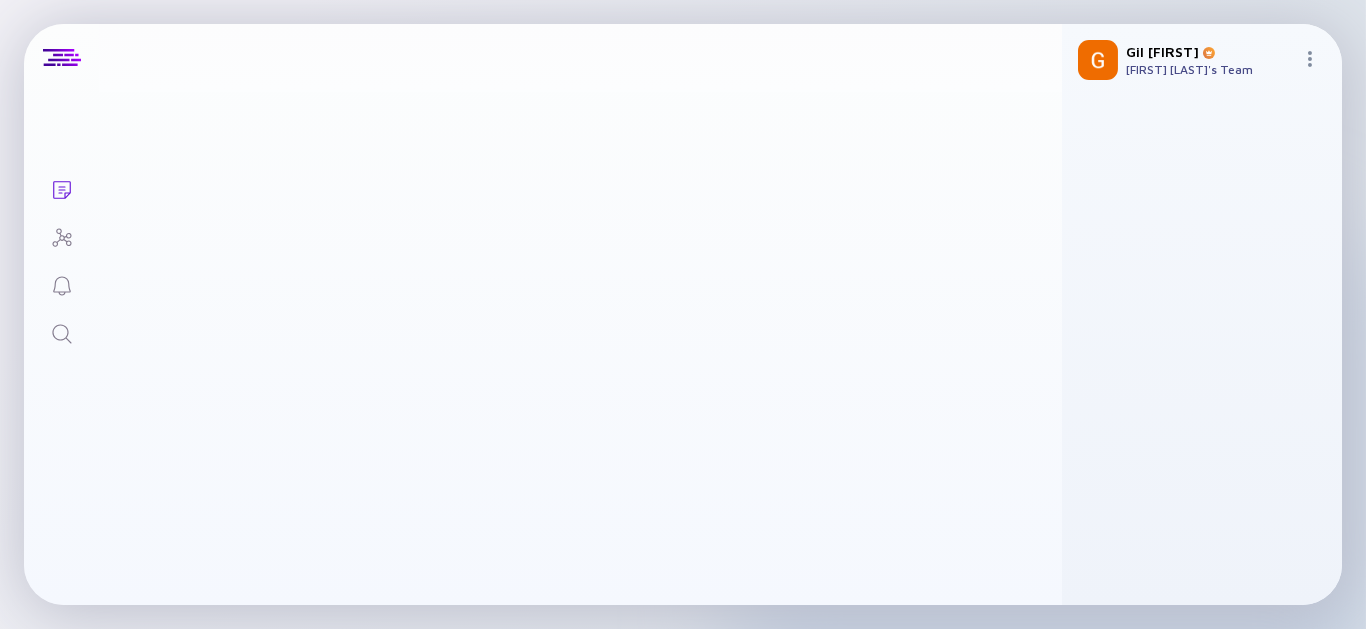 scroll, scrollTop: 0, scrollLeft: 0, axis: both 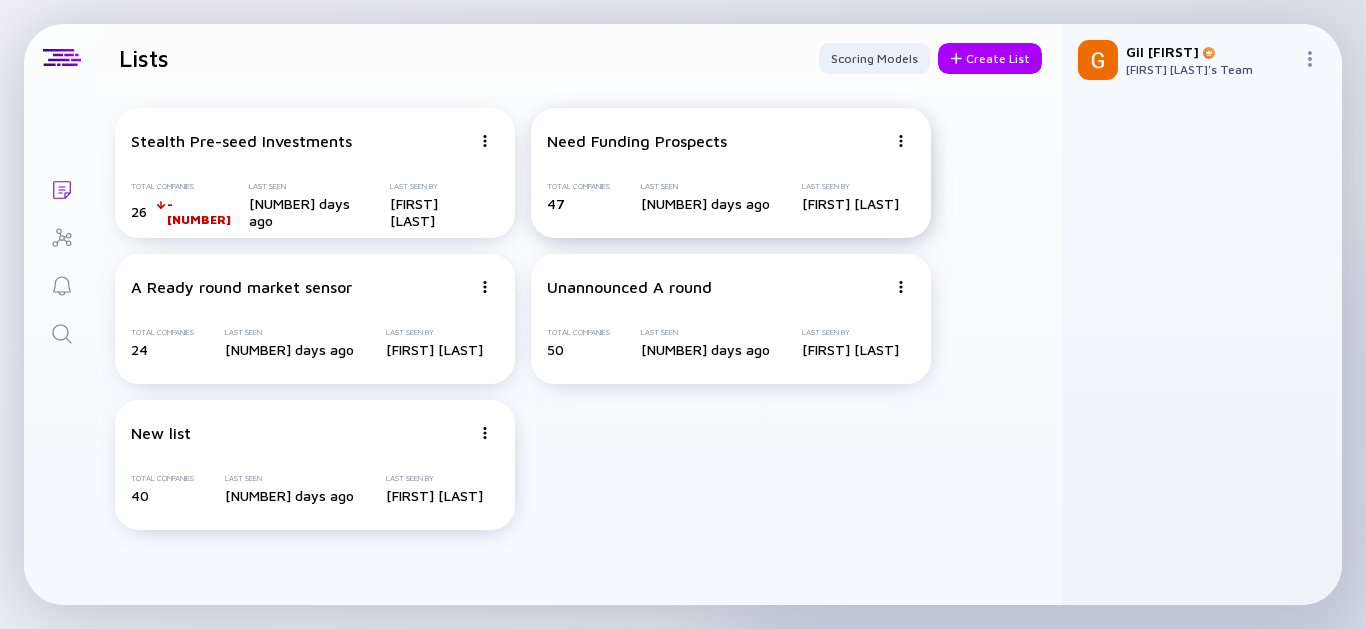 click on "Need Funding Prospects Total Companies [NUMBER] Last Seen [NUMBER] days ago Last Seen By [NAME]" at bounding box center [731, 173] 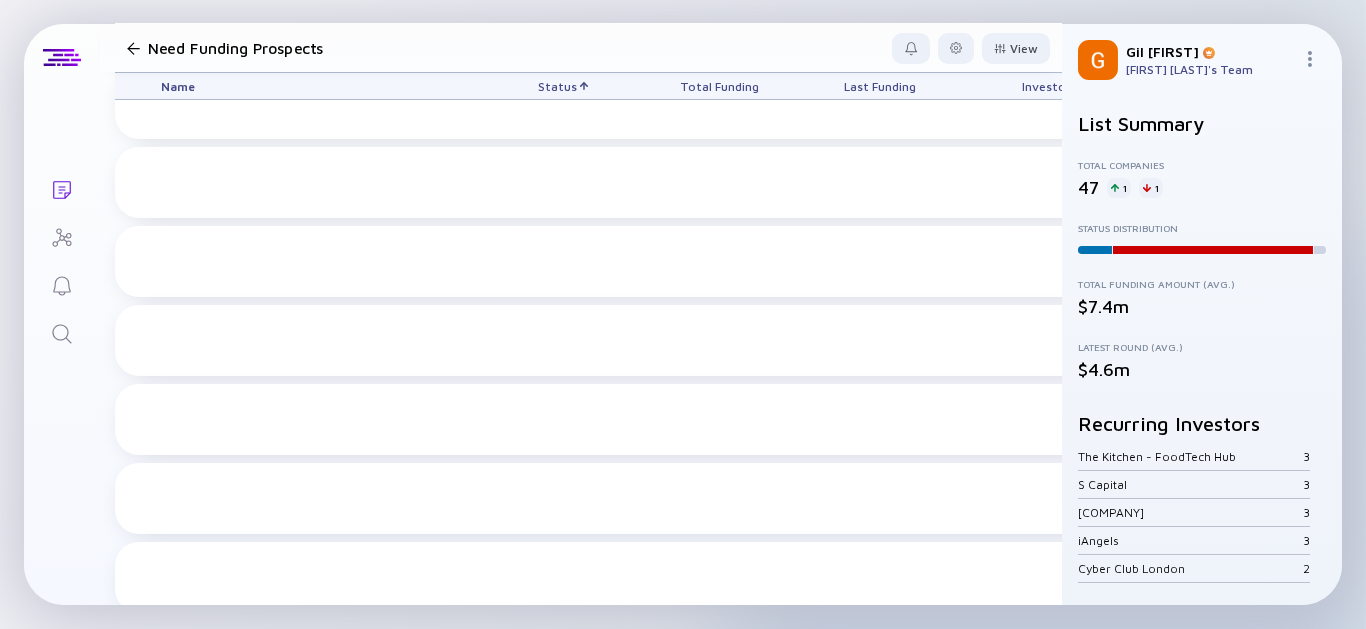scroll, scrollTop: 0, scrollLeft: 0, axis: both 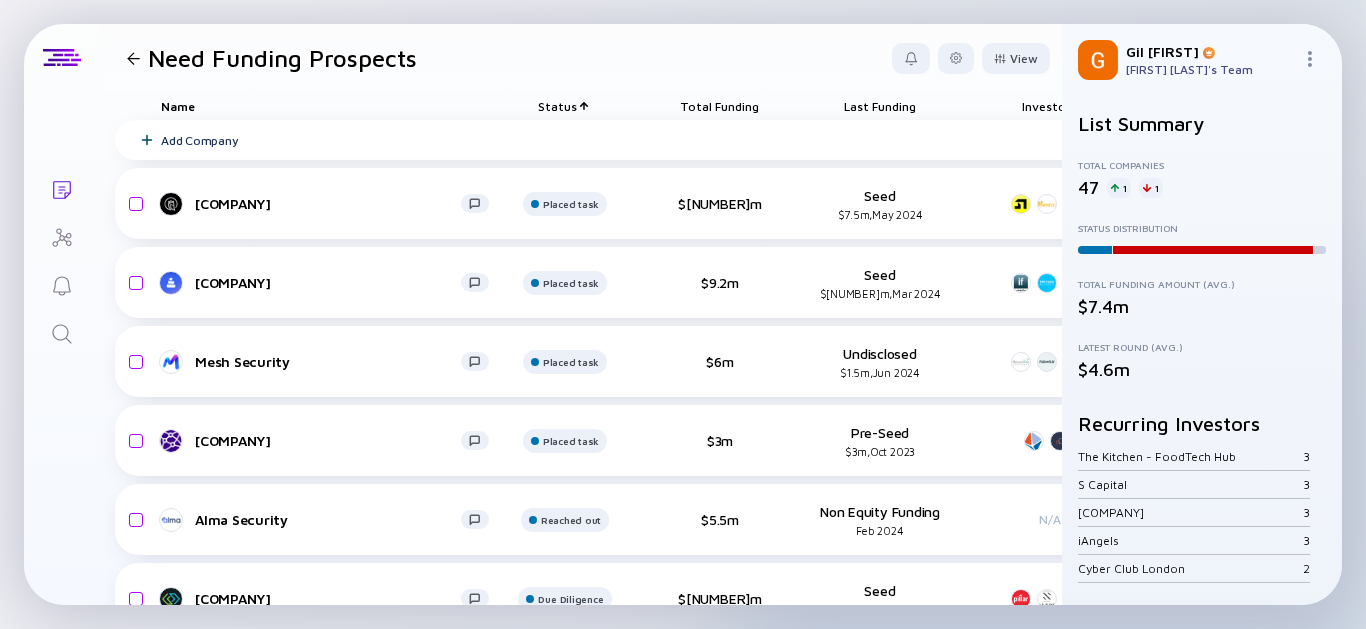 click at bounding box center (133, 58) 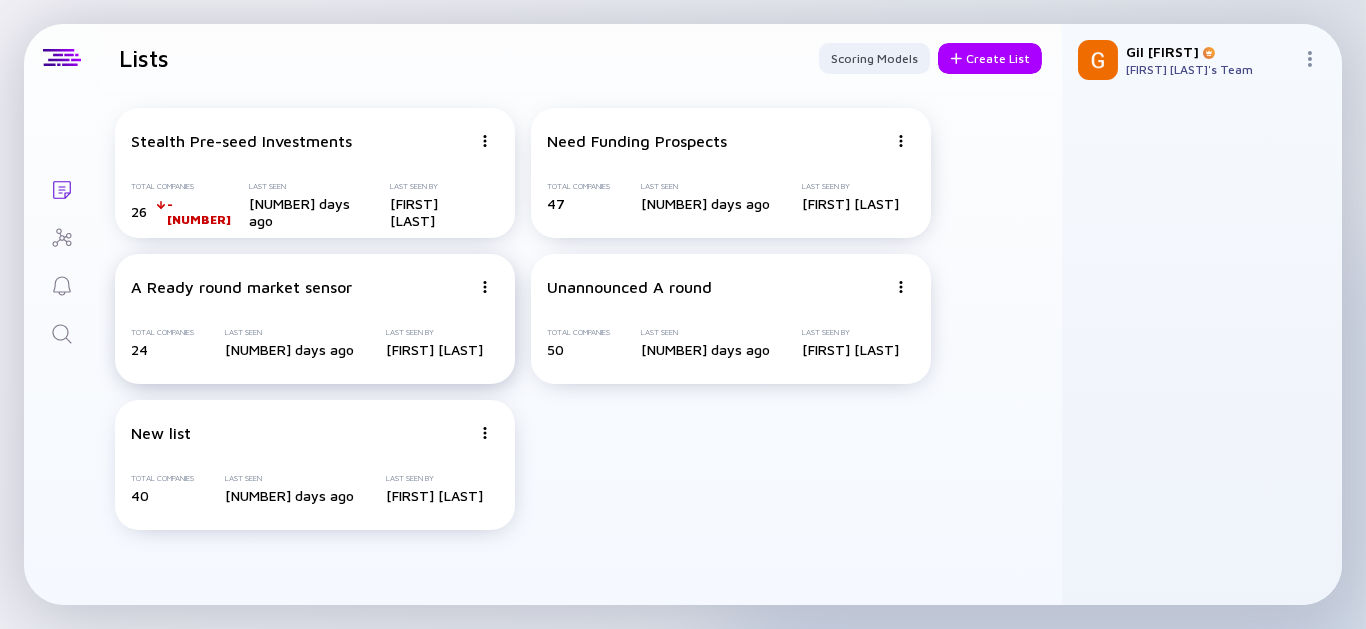 click on "[NUMBER] days ago" at bounding box center (182, 211) 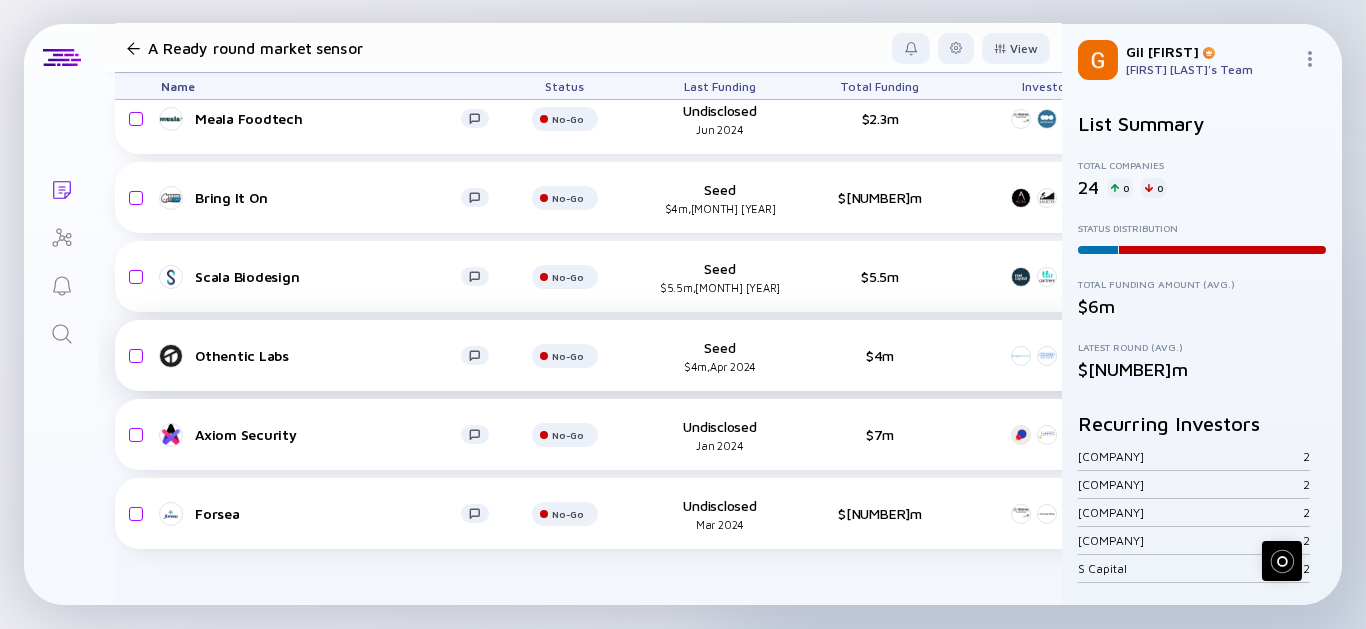 scroll, scrollTop: 1206, scrollLeft: 0, axis: vertical 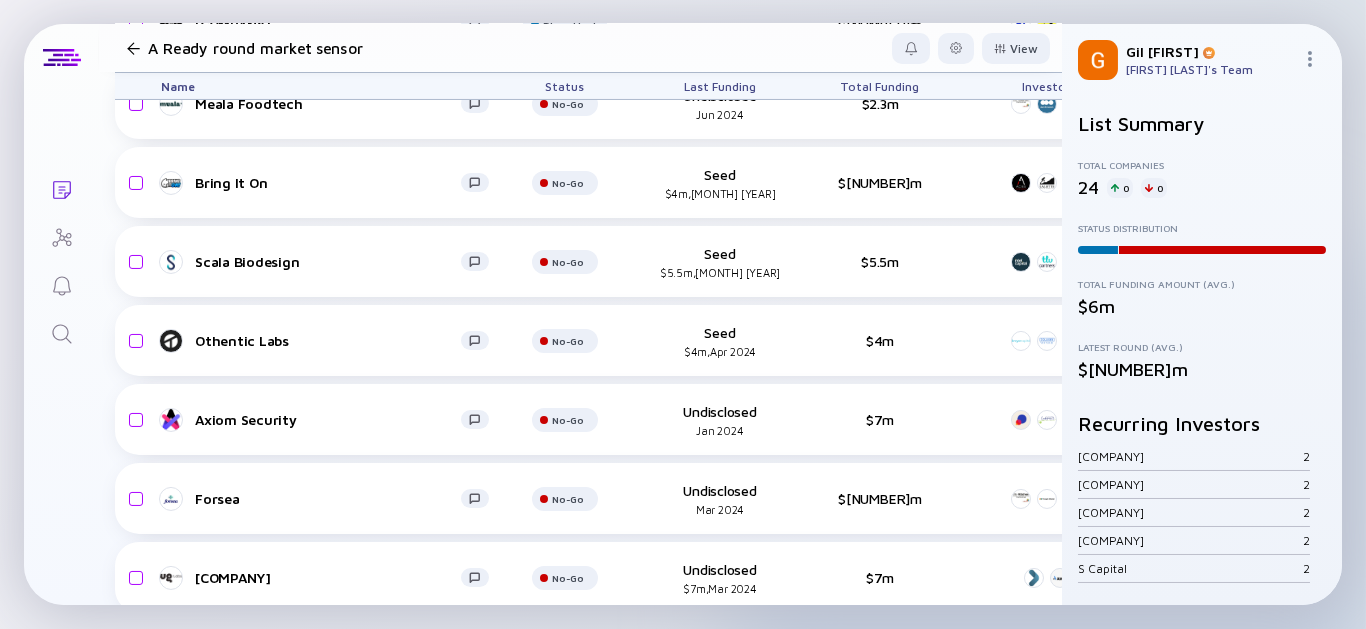 drag, startPoint x: 132, startPoint y: 44, endPoint x: 379, endPoint y: 76, distance: 249.06425 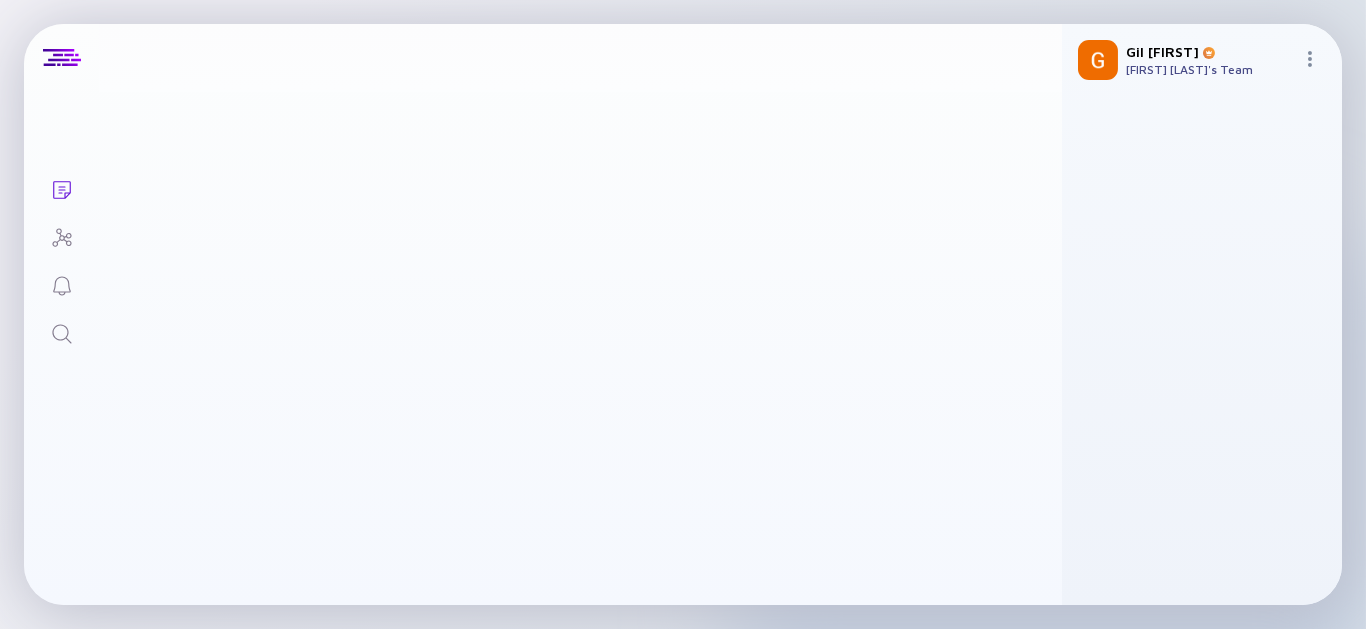 scroll, scrollTop: 0, scrollLeft: 0, axis: both 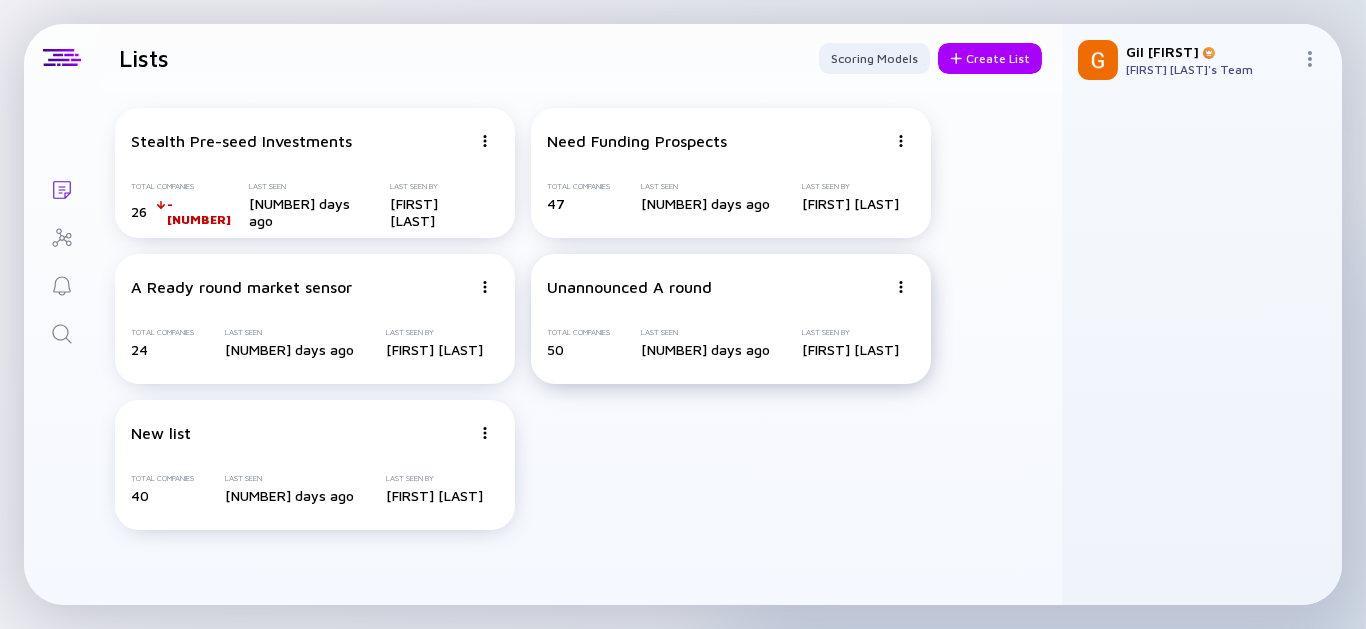 click on "Unannounced A round Total Companies [NUMBER] Last Seen [NUMBER] days ago Last Seen By [NAME]" at bounding box center [731, 319] 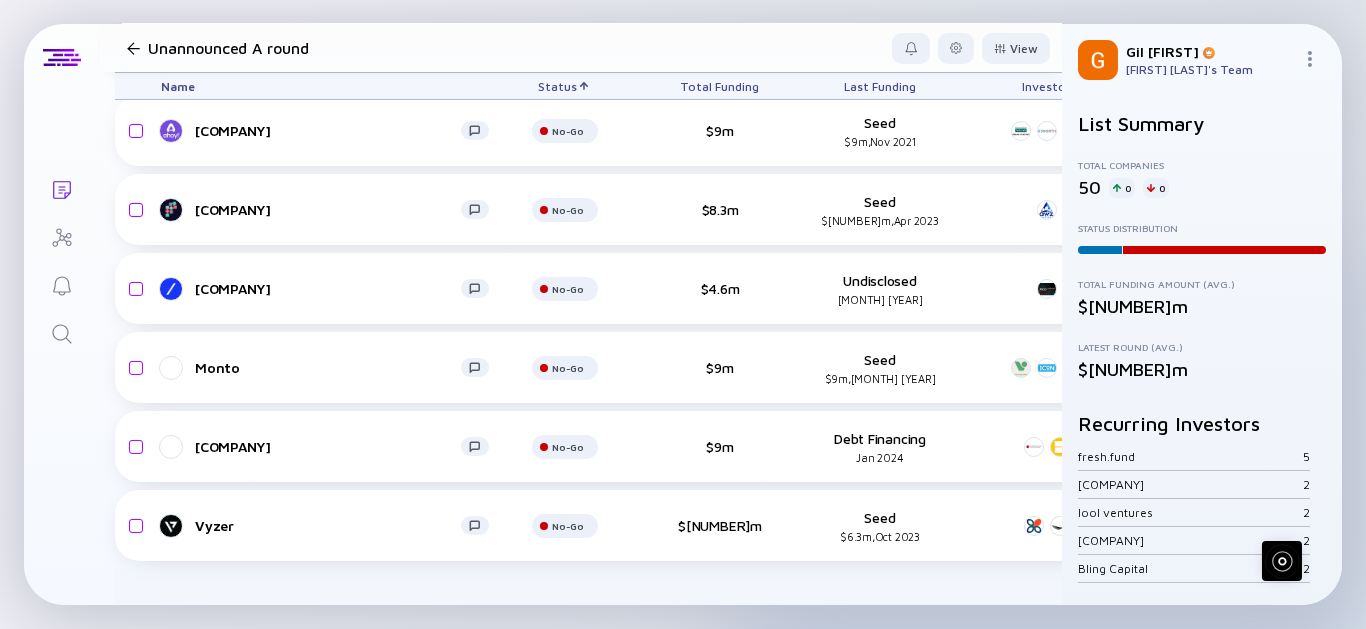 scroll, scrollTop: 1206, scrollLeft: 0, axis: vertical 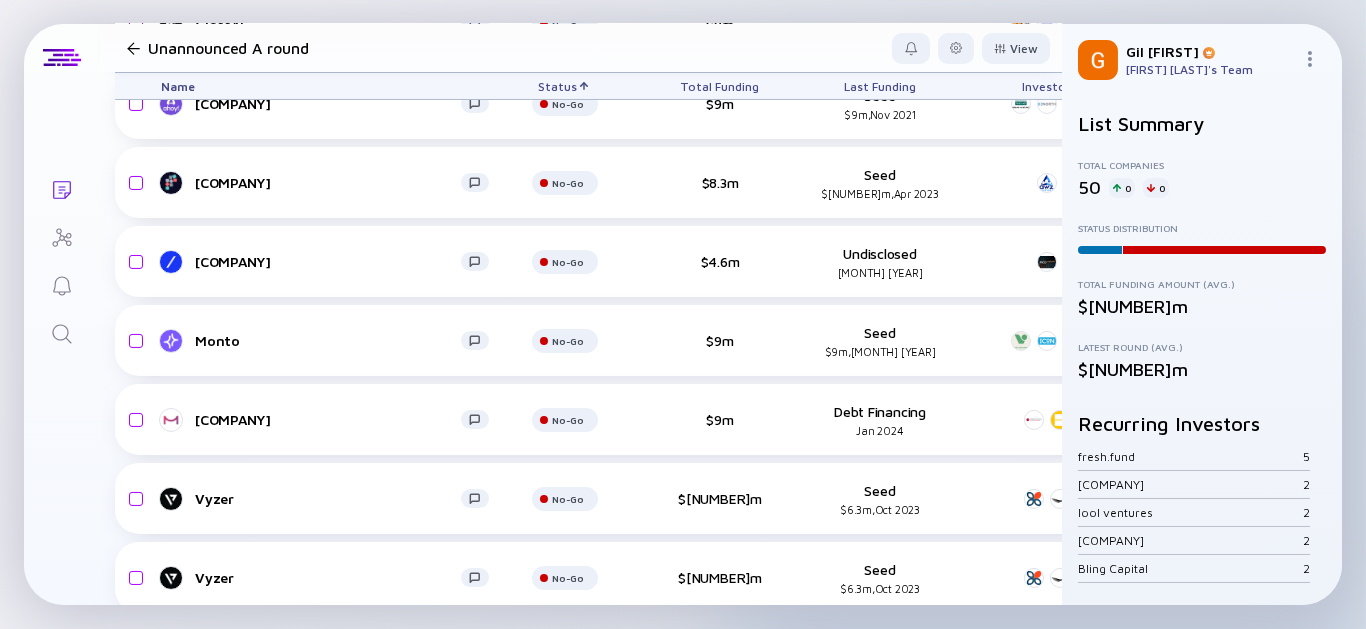 click at bounding box center [133, 48] 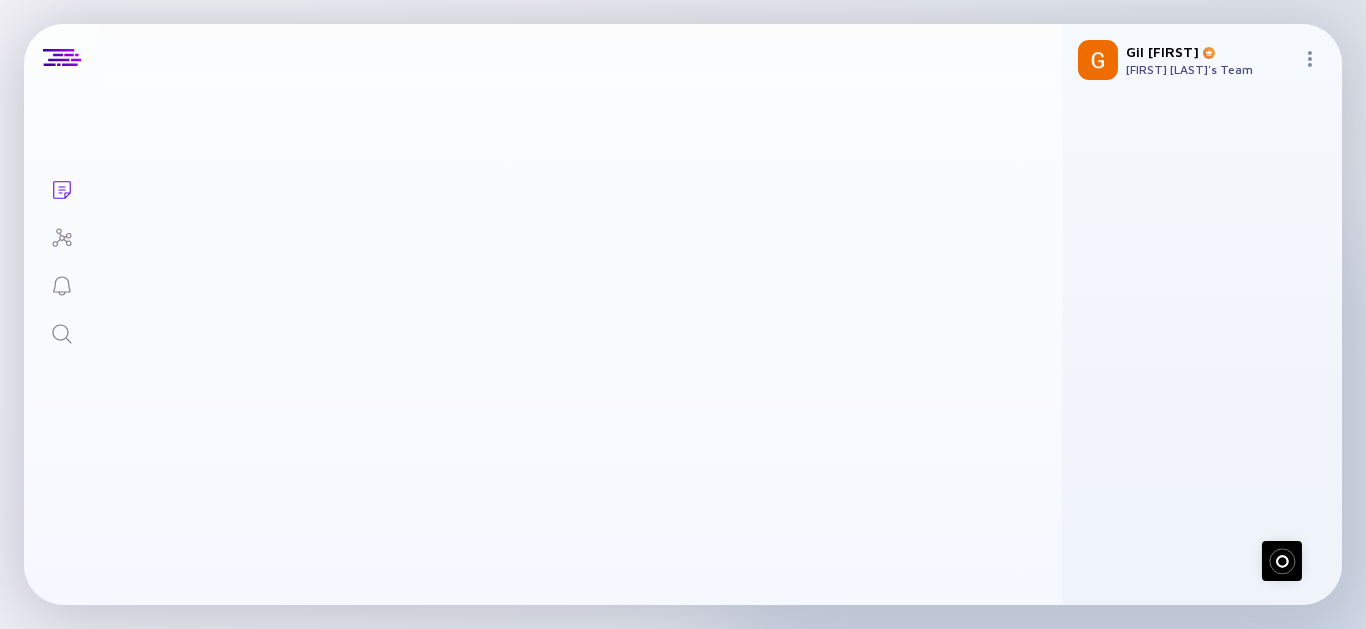 scroll, scrollTop: 0, scrollLeft: 0, axis: both 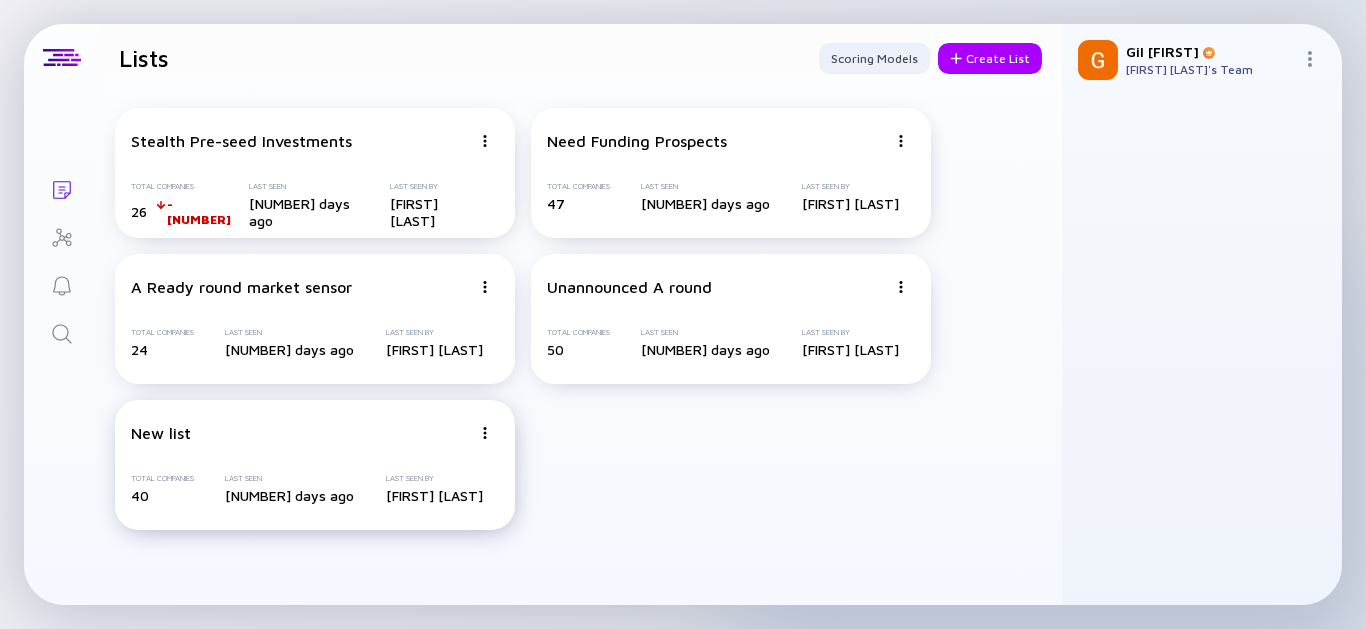 click on "New list" at bounding box center (301, 141) 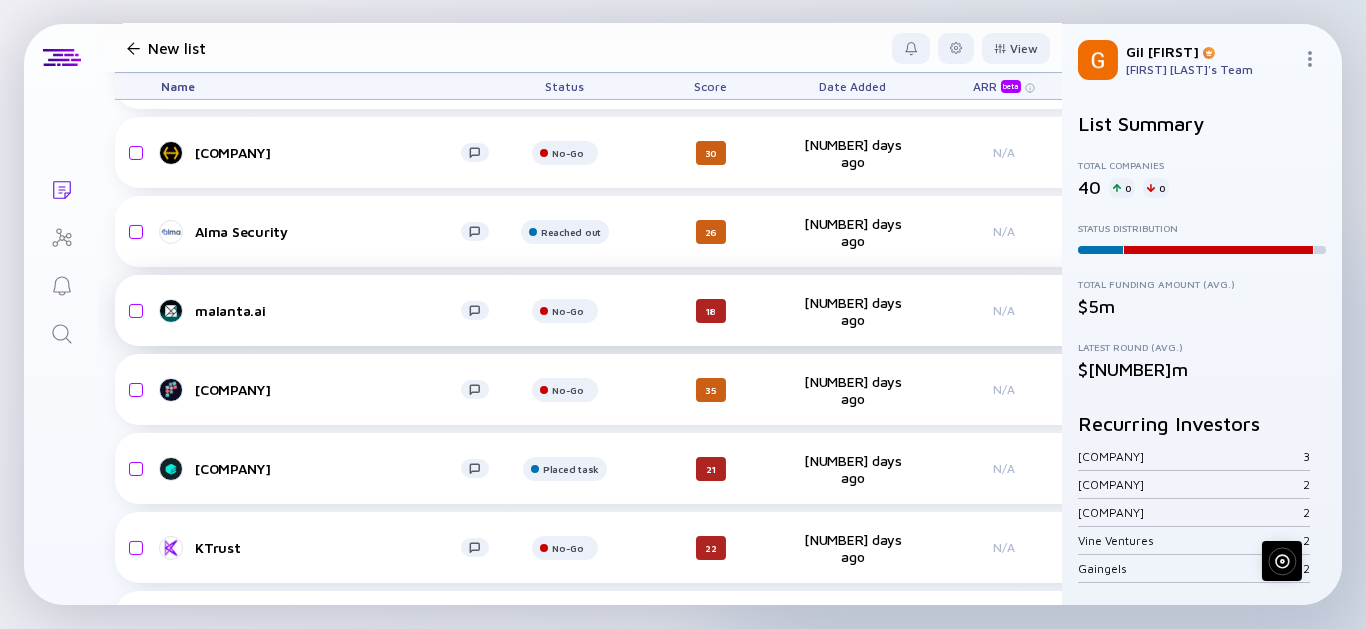 scroll, scrollTop: 1206, scrollLeft: 0, axis: vertical 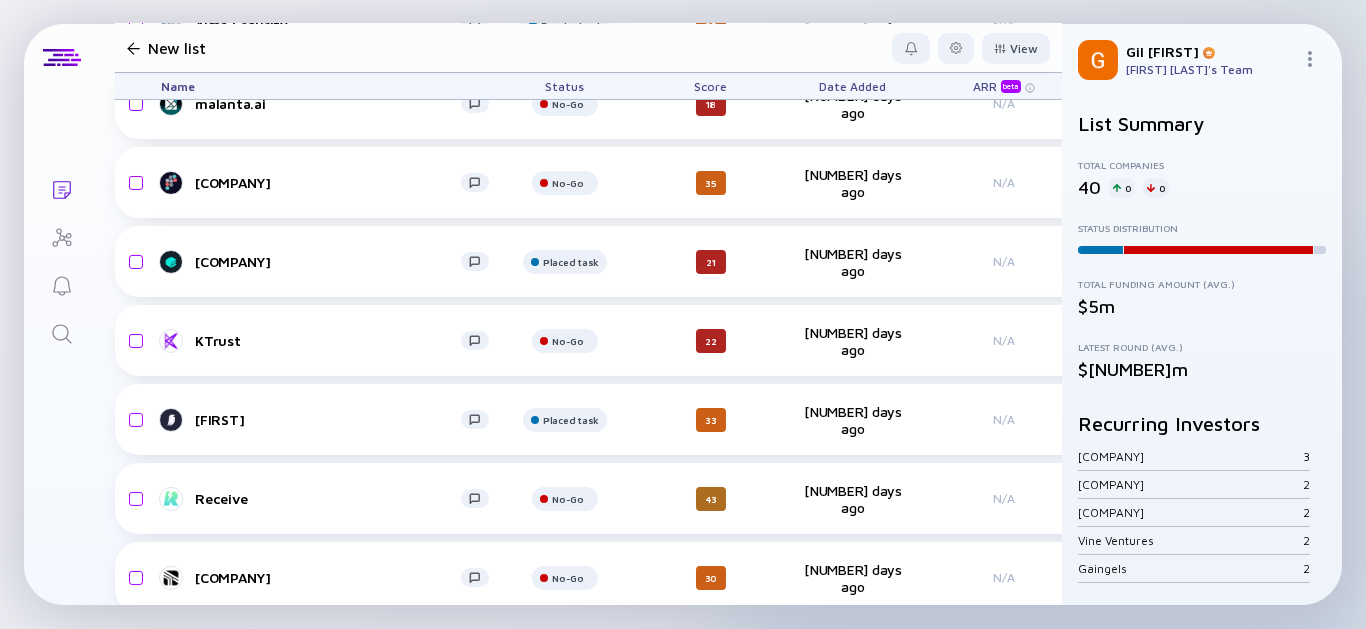 click on "New list View" at bounding box center (580, 48) 